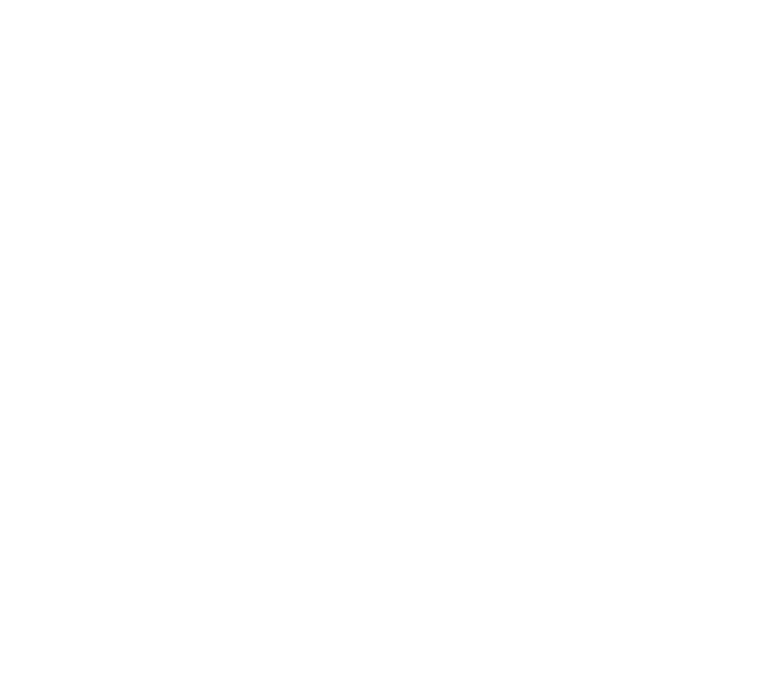 scroll, scrollTop: 1, scrollLeft: 0, axis: vertical 